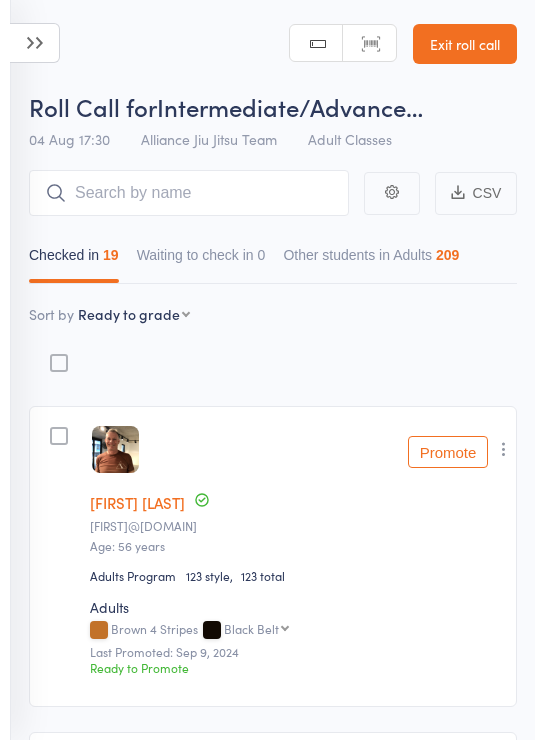 scroll, scrollTop: 0, scrollLeft: 0, axis: both 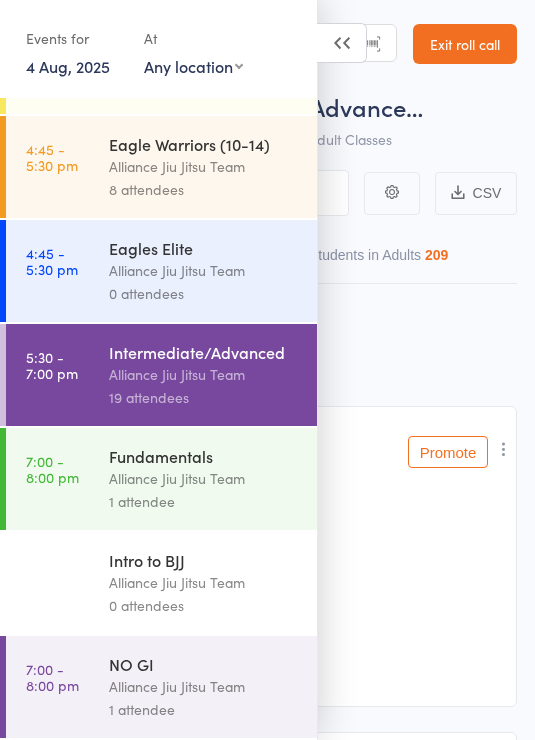 click on "Alliance Jiu Jitsu Team" at bounding box center (204, 478) 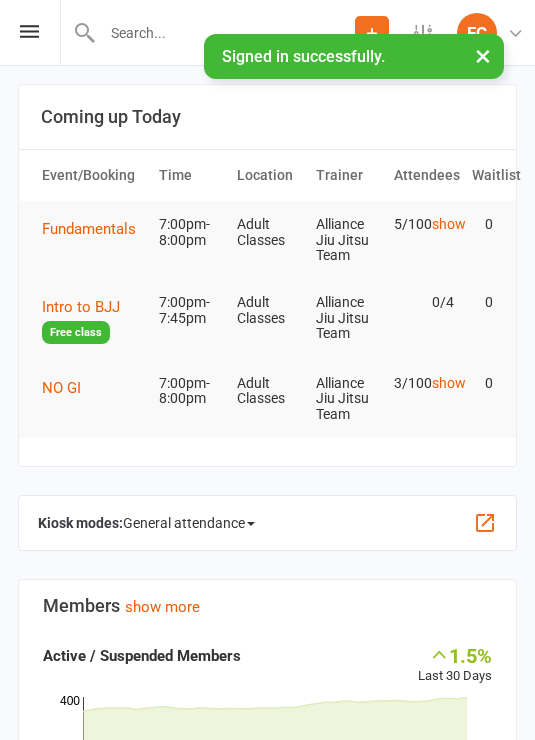 scroll, scrollTop: 582, scrollLeft: 0, axis: vertical 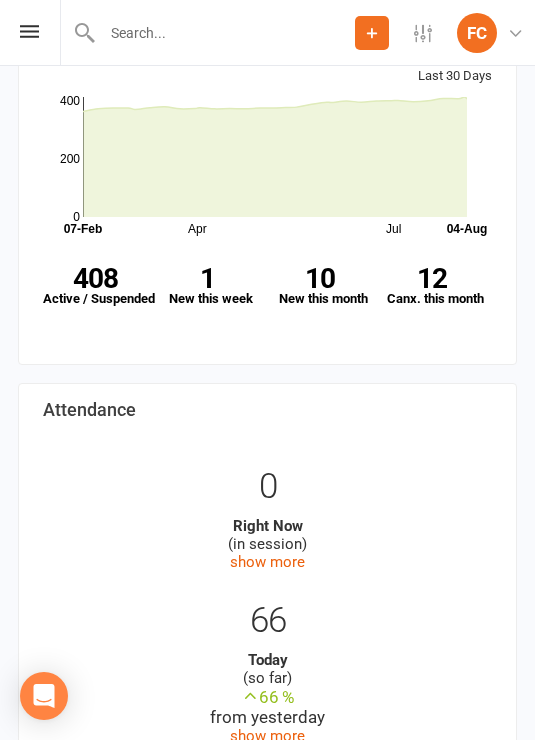 click on "10" at bounding box center [320, 278] 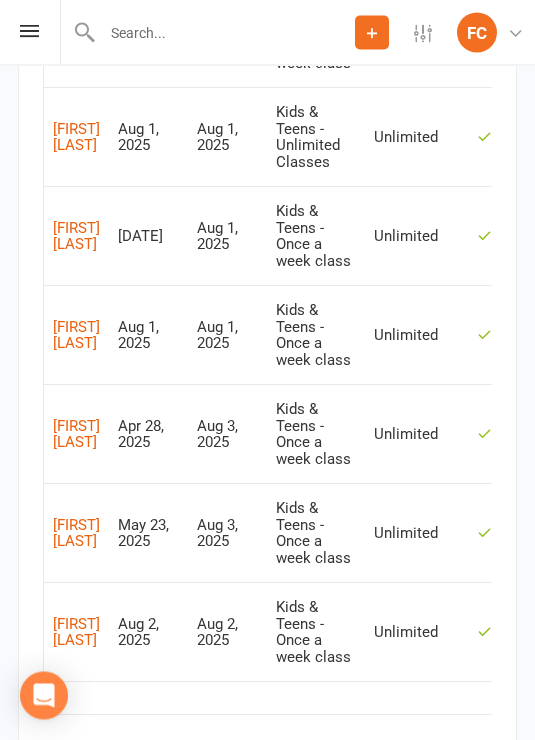 scroll, scrollTop: 1993, scrollLeft: 0, axis: vertical 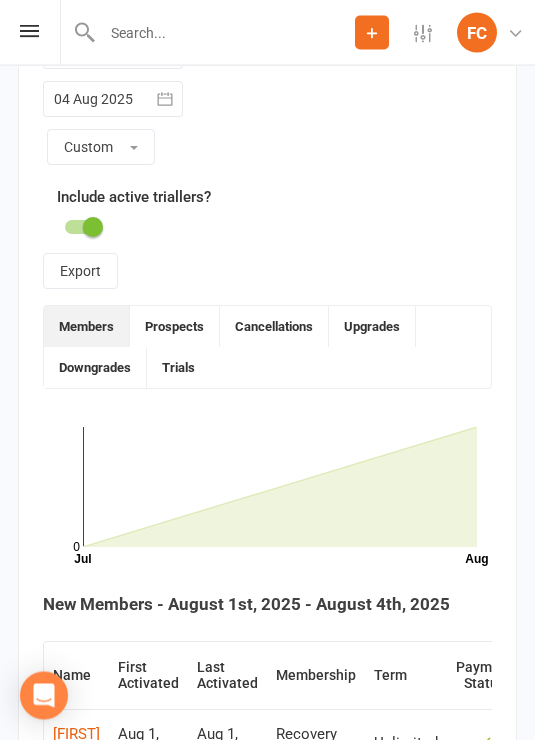 click on "Cancellations" at bounding box center (274, 327) 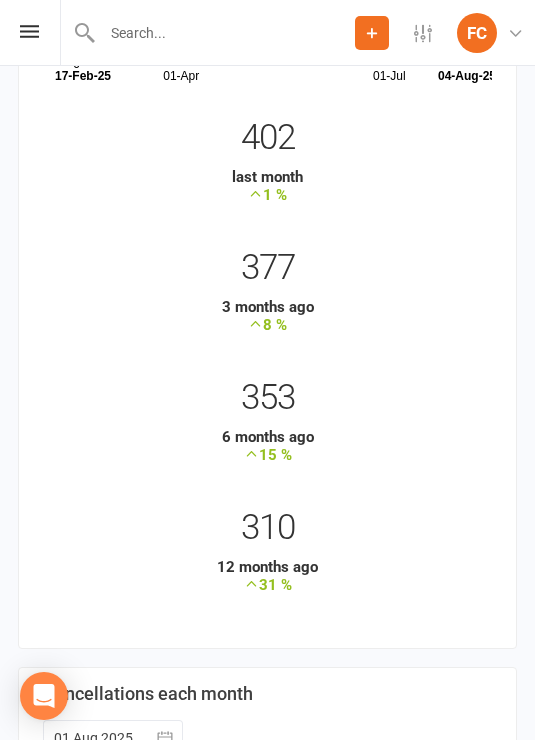 scroll, scrollTop: 0, scrollLeft: 0, axis: both 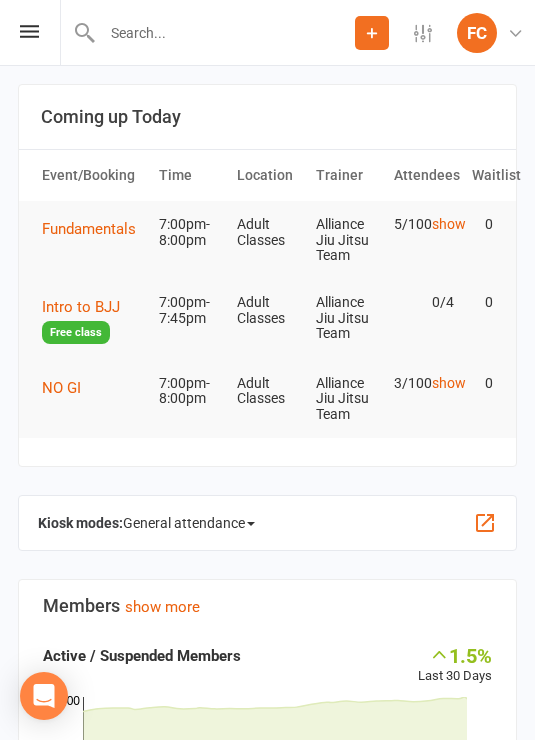 click at bounding box center [29, 31] 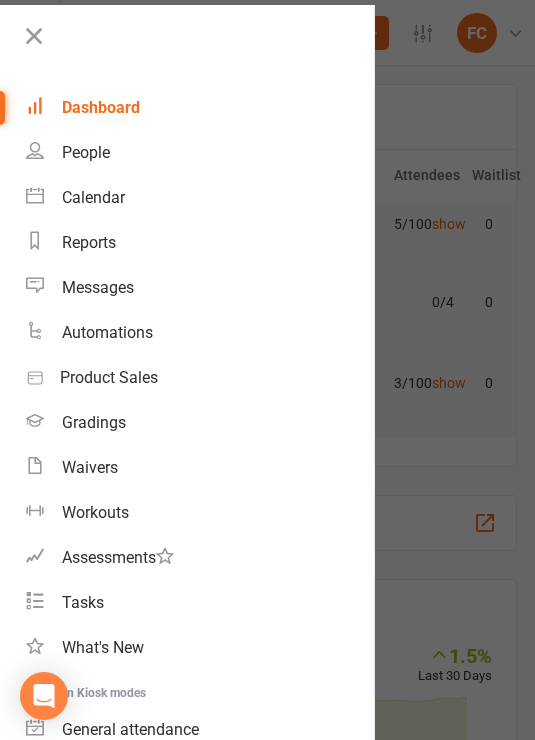 click on "Dashboard" at bounding box center [101, 107] 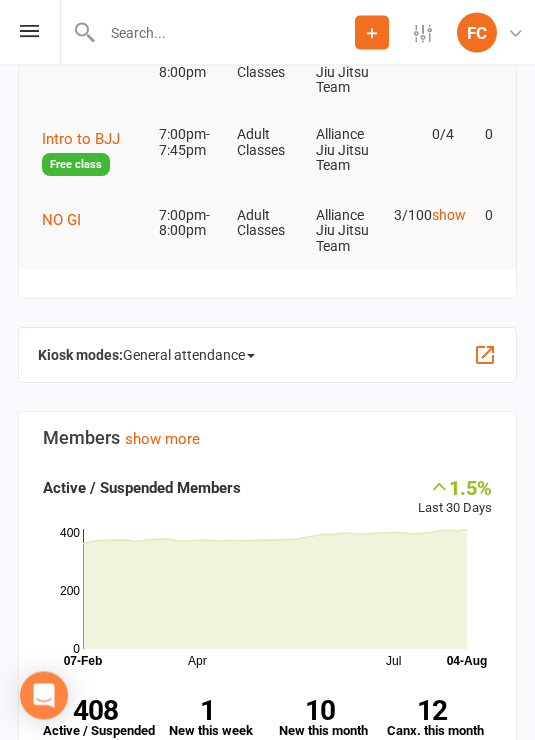scroll, scrollTop: 170, scrollLeft: 0, axis: vertical 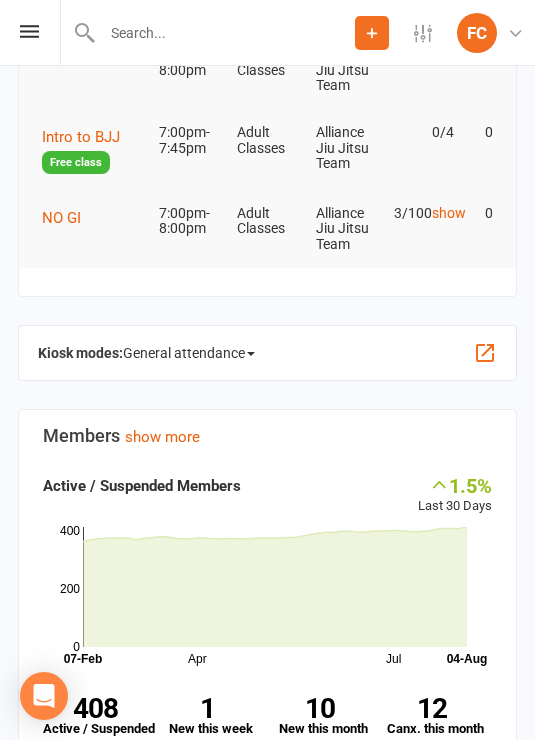 click on "General attendance" 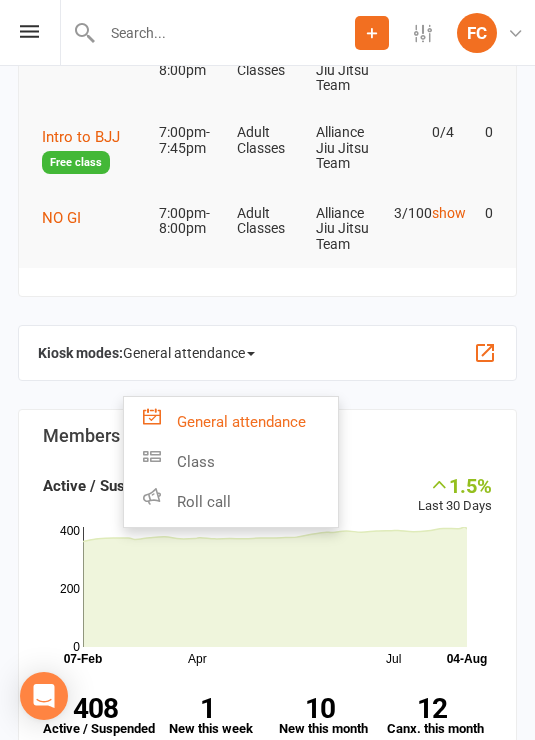 click on "Roll call" 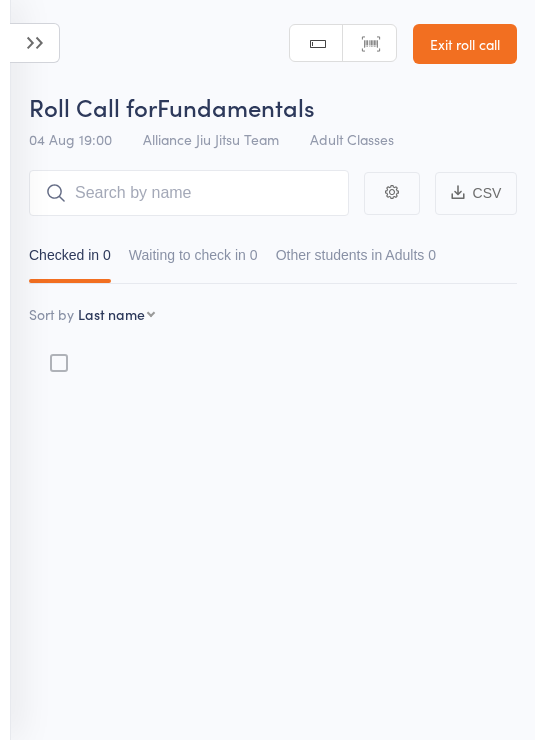 scroll, scrollTop: 0, scrollLeft: 0, axis: both 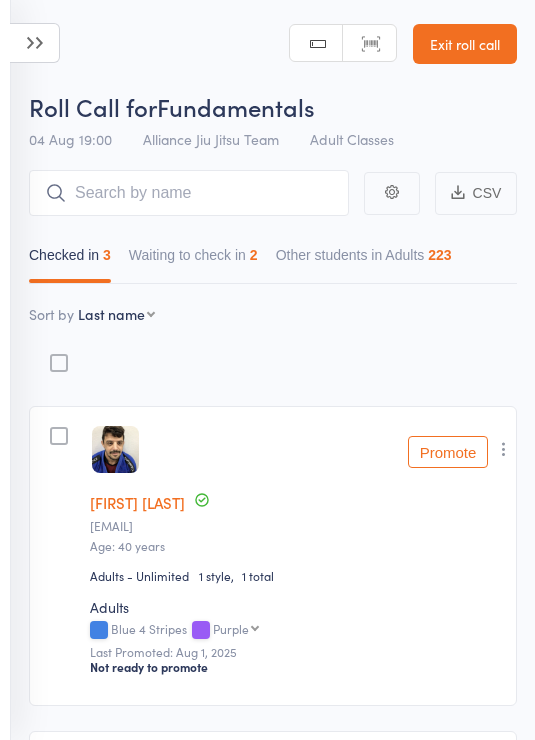 click on "Waiting to check in  2" at bounding box center (193, 260) 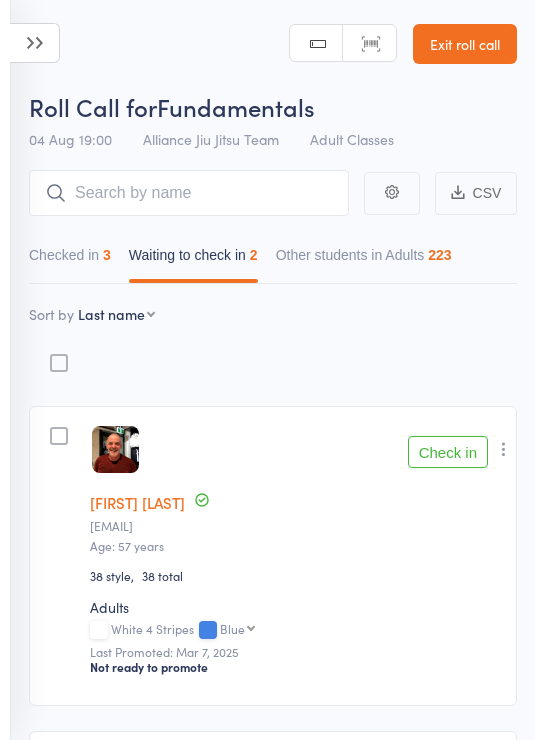 click on "Check in" at bounding box center [448, 452] 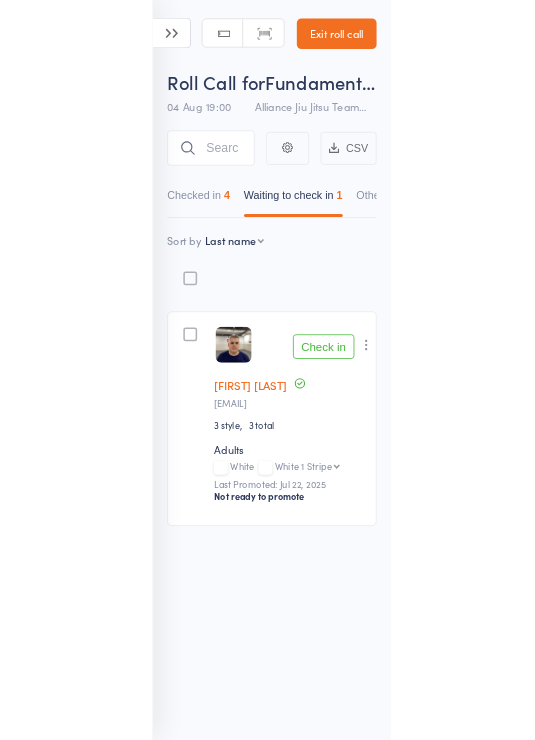 scroll, scrollTop: 31, scrollLeft: 0, axis: vertical 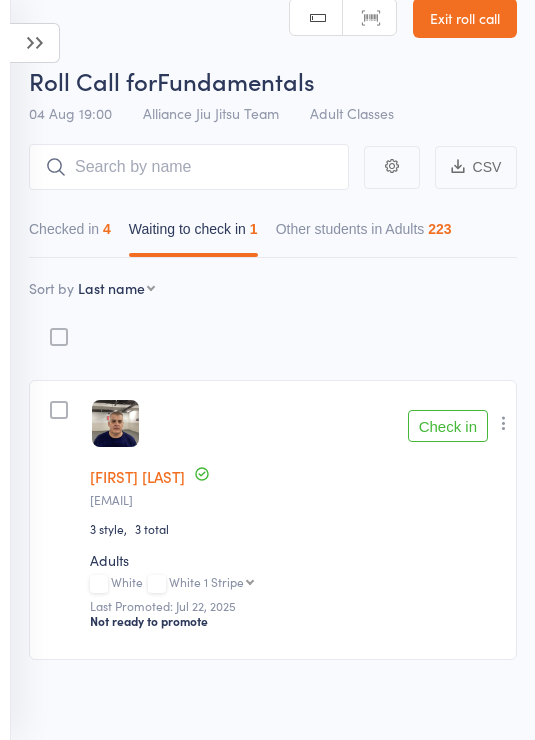 click at bounding box center [35, 43] 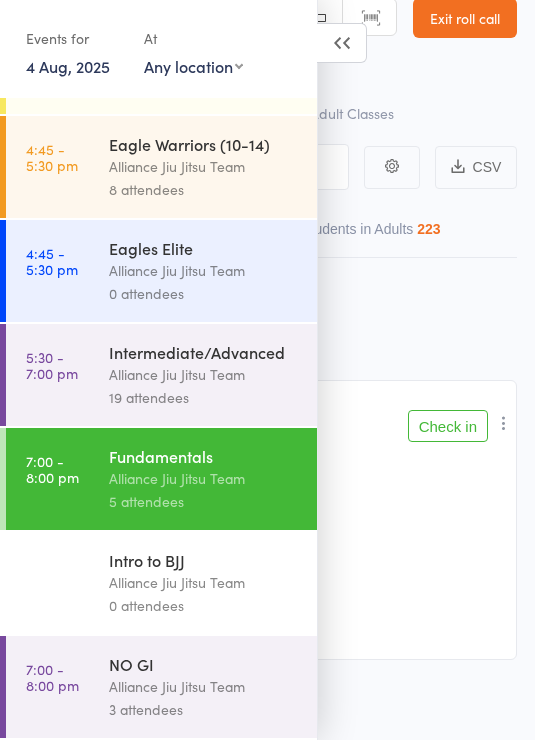 scroll, scrollTop: 418, scrollLeft: 0, axis: vertical 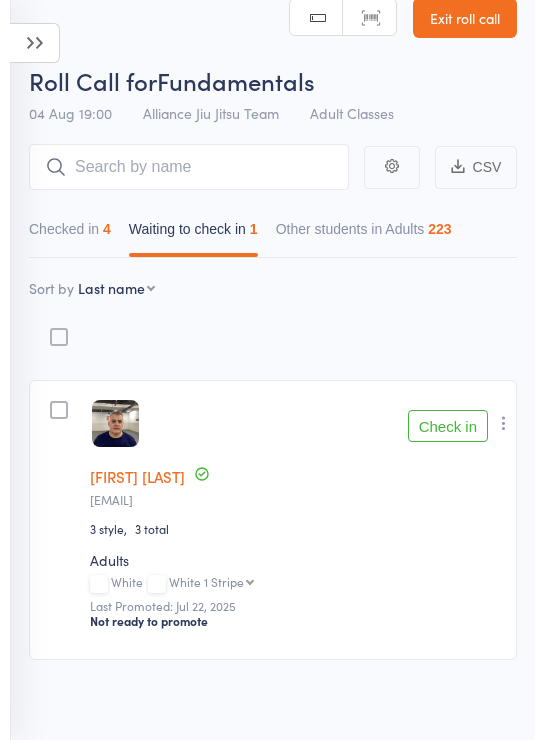 click on "Checked in  4" at bounding box center [70, 234] 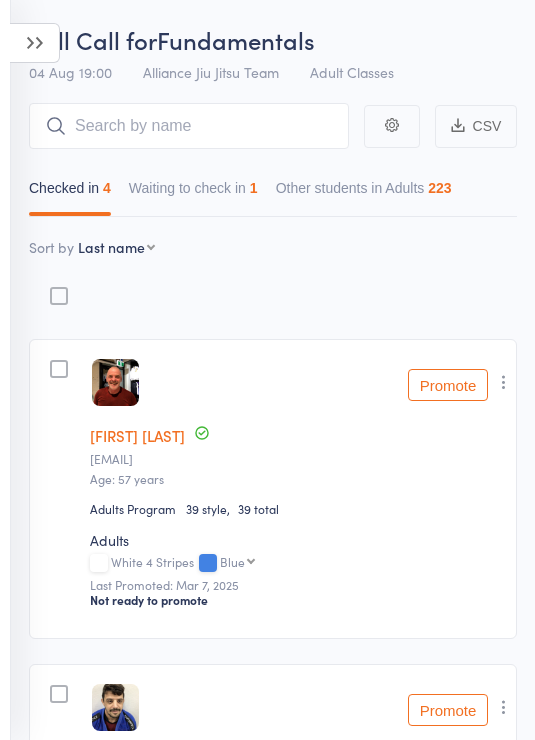 scroll, scrollTop: 0, scrollLeft: 0, axis: both 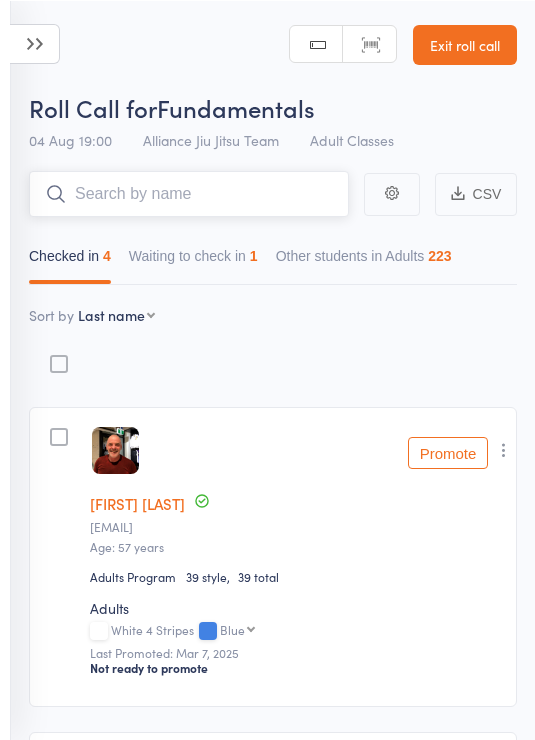 click at bounding box center (189, 193) 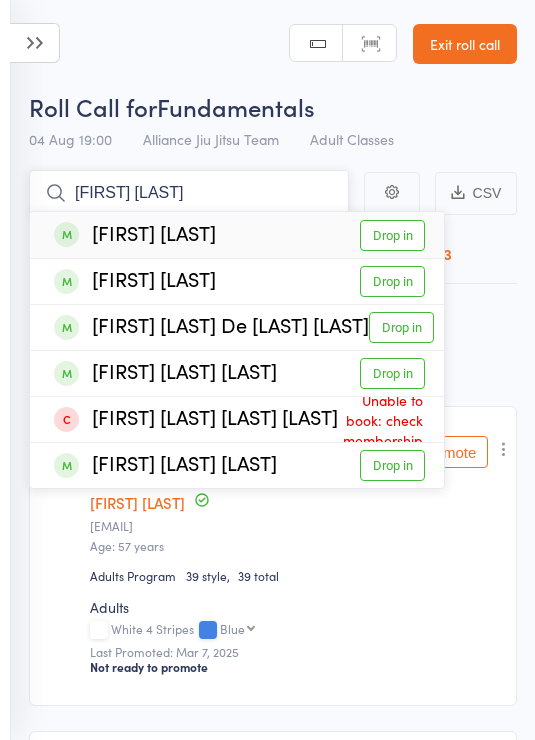 type on "[FIRST] [LAST]" 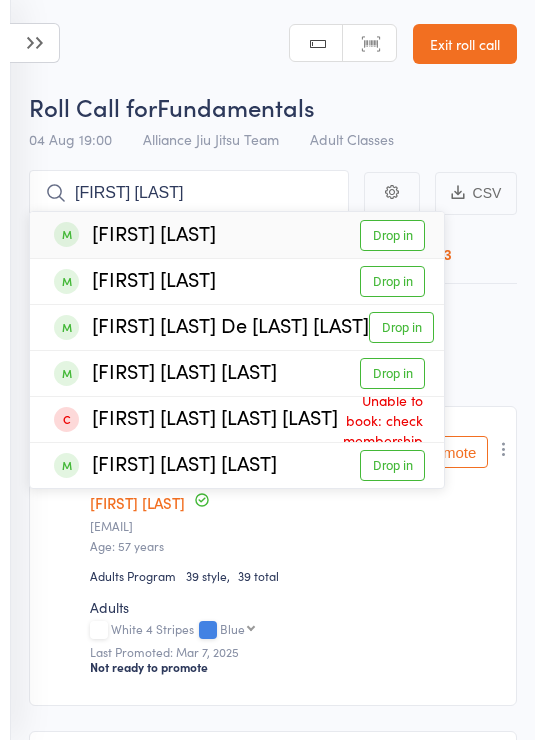 click on "Drop in" at bounding box center [401, 327] 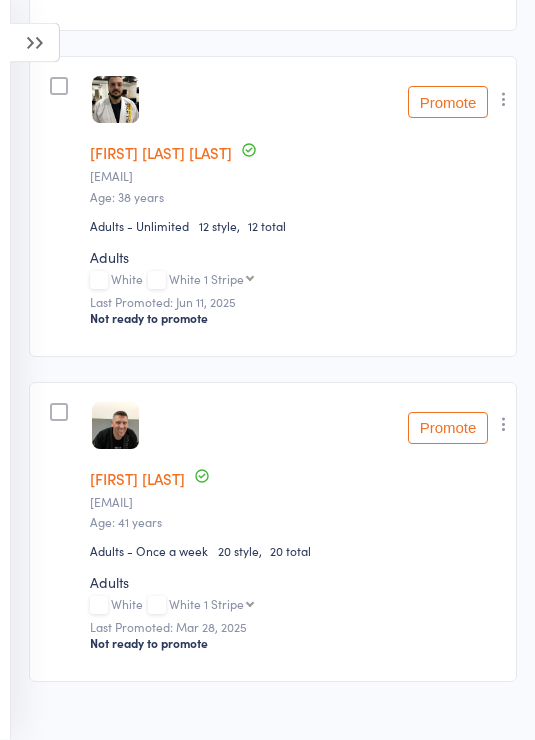 scroll, scrollTop: 1329, scrollLeft: 0, axis: vertical 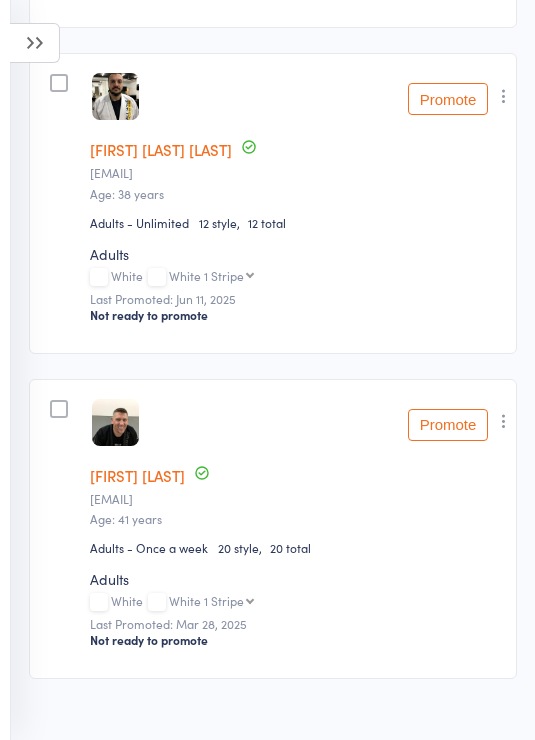 click on "White 1 Stripe White 2 Stripes White 3 Stripes White 4 Stripes Blue Blue 1 Stripe Blue 2 Stripes Blue 3 Stripes Blue 4 Stripes Purple Purple 1 Stripe Purple 2 Stripes Purple 3 Stripes Purple 4 Stripes Brown Brown 1 Stripe Brown 2 Stripes Brown 3 Stripes Brown 4 Stripes Black Belt Black Belt 1 Stripe Black Belt 2 Stripes" at bounding box center (211, 600) 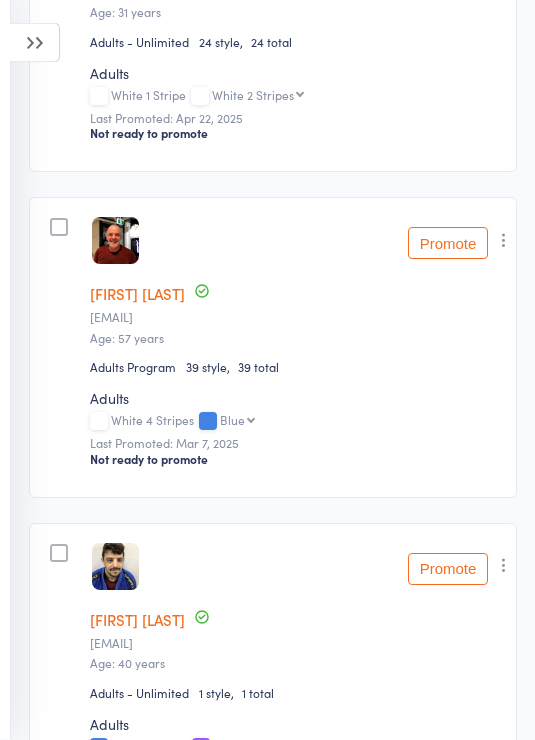 scroll, scrollTop: 481, scrollLeft: 0, axis: vertical 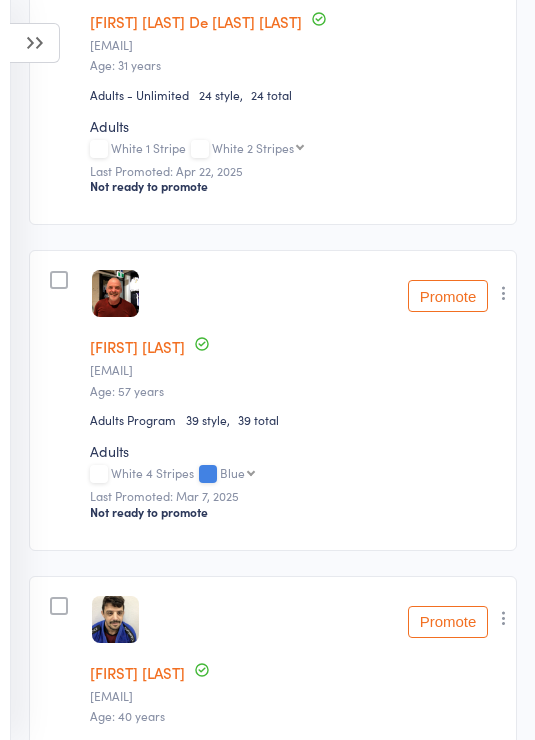 click at bounding box center [35, 43] 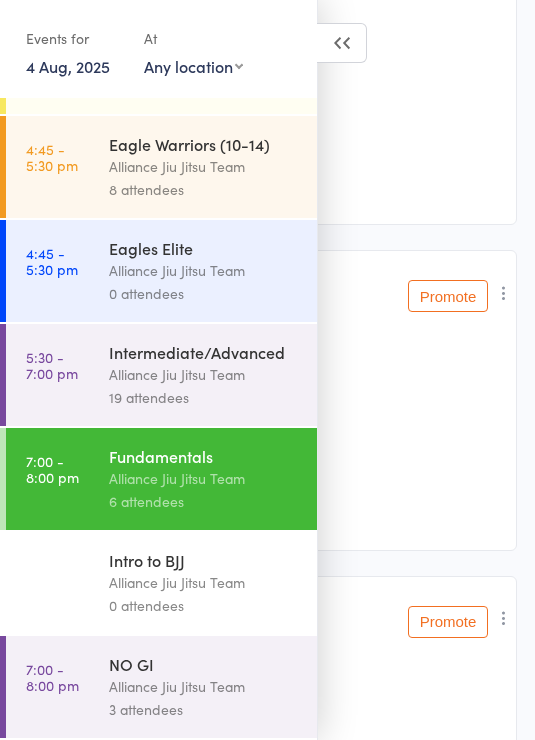 click on "NO GI" at bounding box center [204, 664] 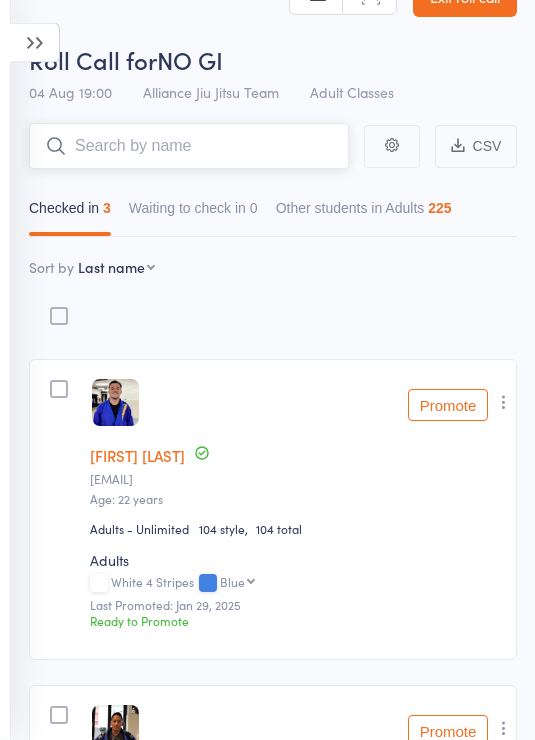scroll, scrollTop: 0, scrollLeft: 0, axis: both 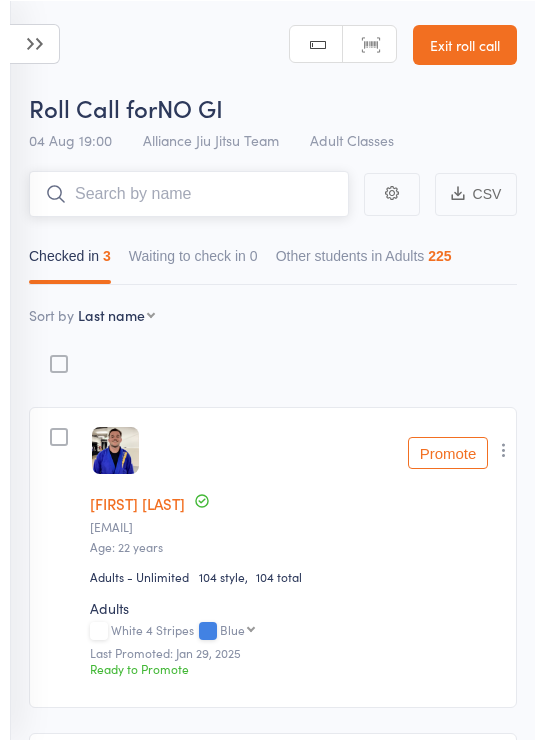 click at bounding box center (189, 193) 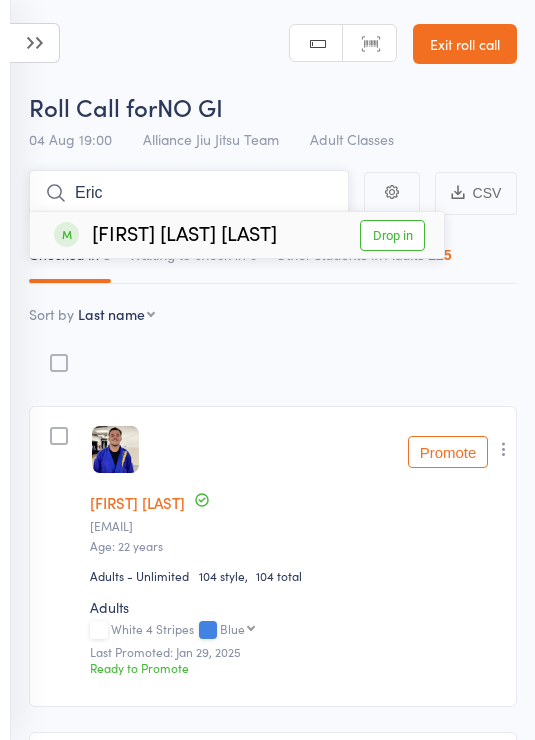 type on "Eric" 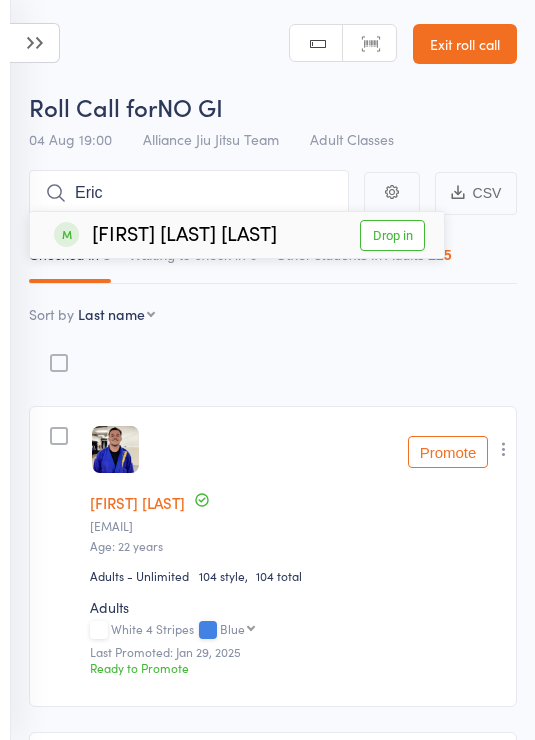 click on "Drop in" at bounding box center [392, 235] 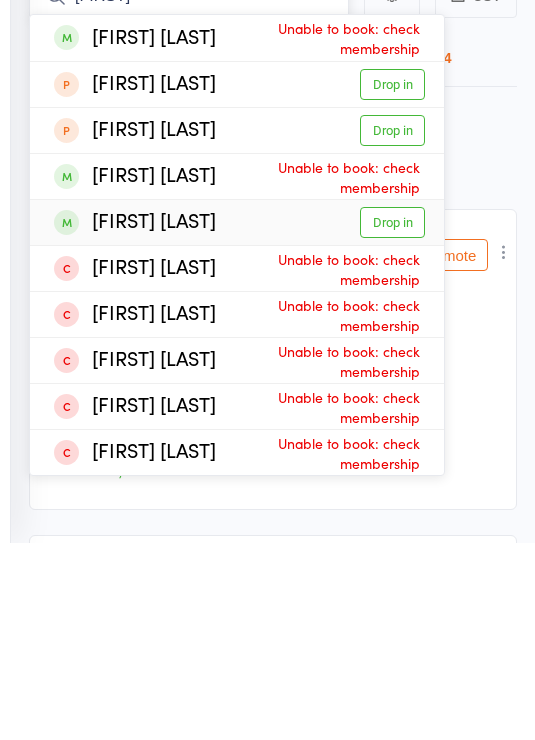 type on "[FIRST]" 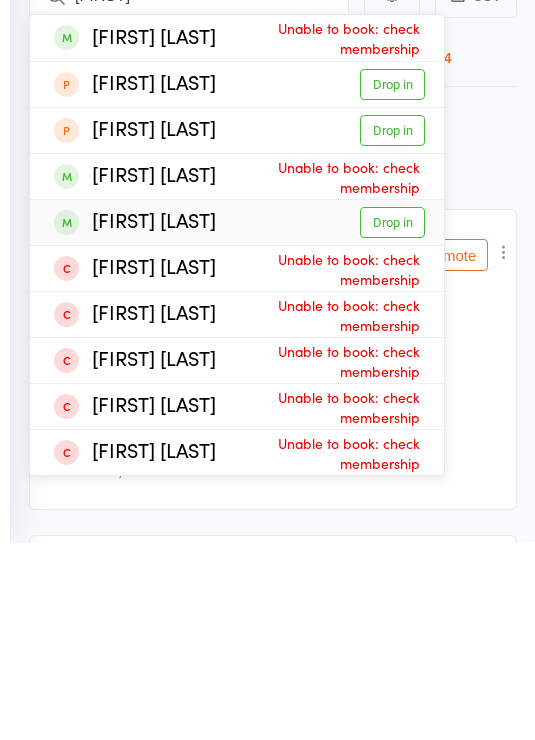 click on "Drop in" at bounding box center [392, 419] 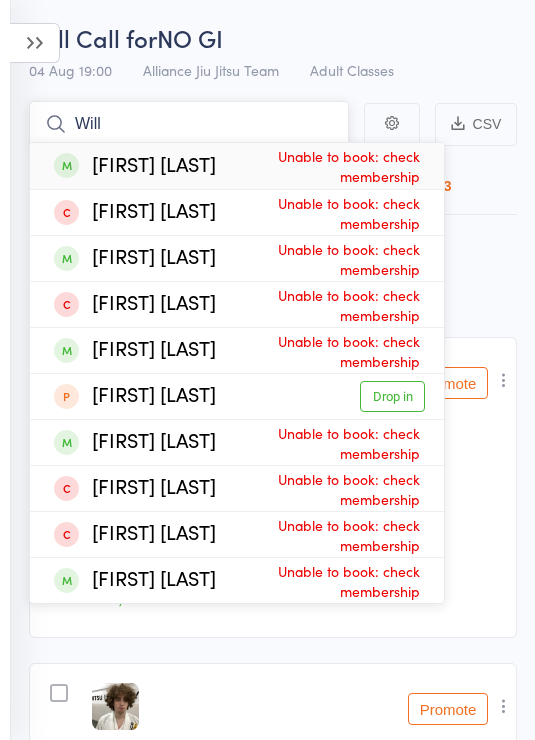 scroll, scrollTop: 0, scrollLeft: 0, axis: both 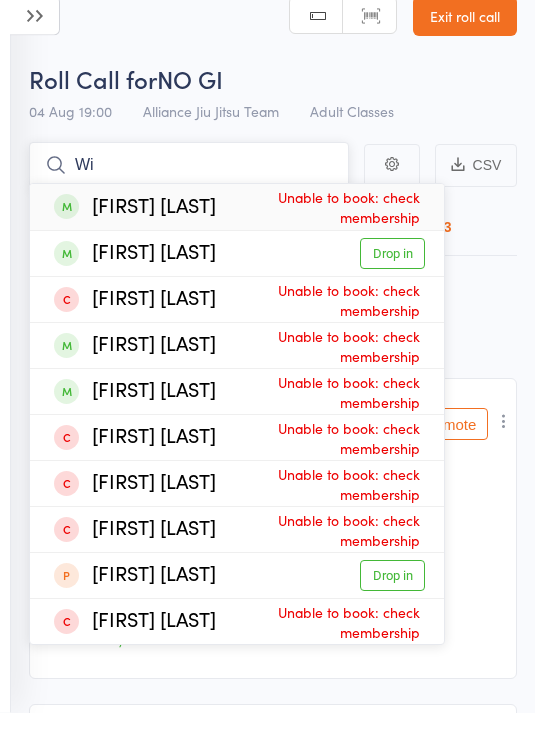 type on "W" 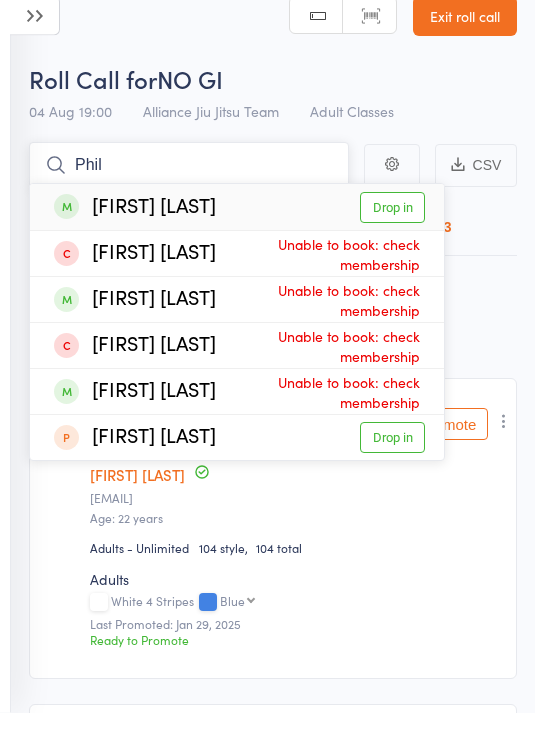 type on "Phil" 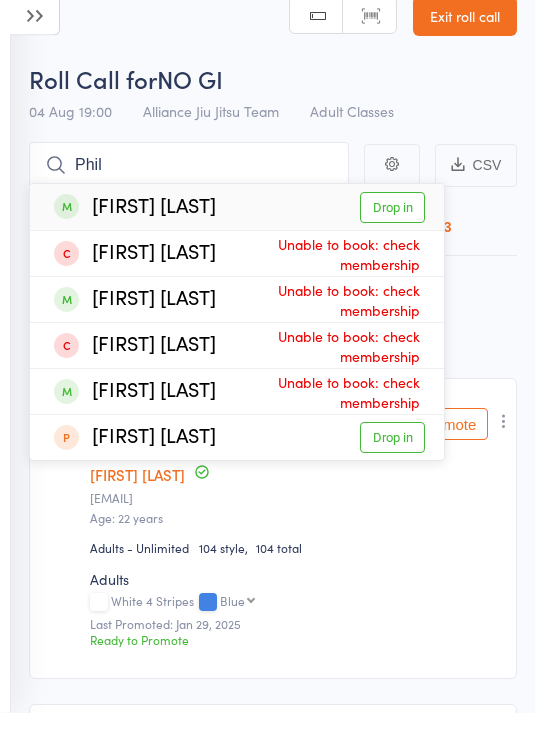 click on "Drop in" at bounding box center (392, 235) 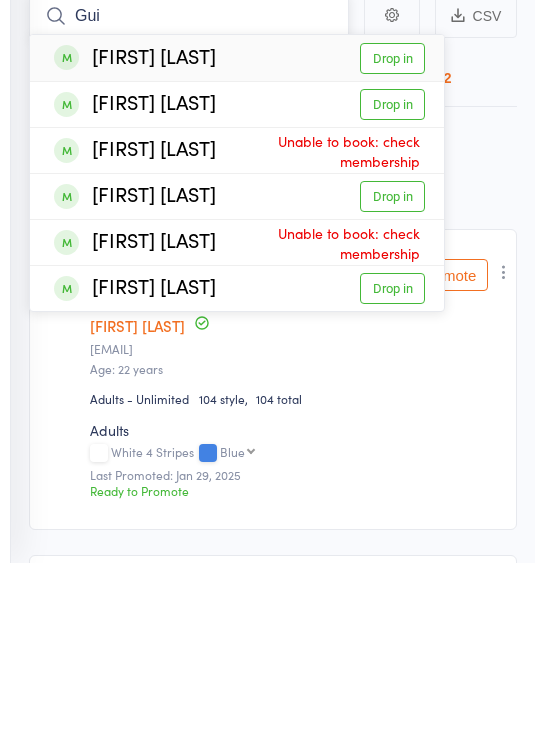 type on "Gui" 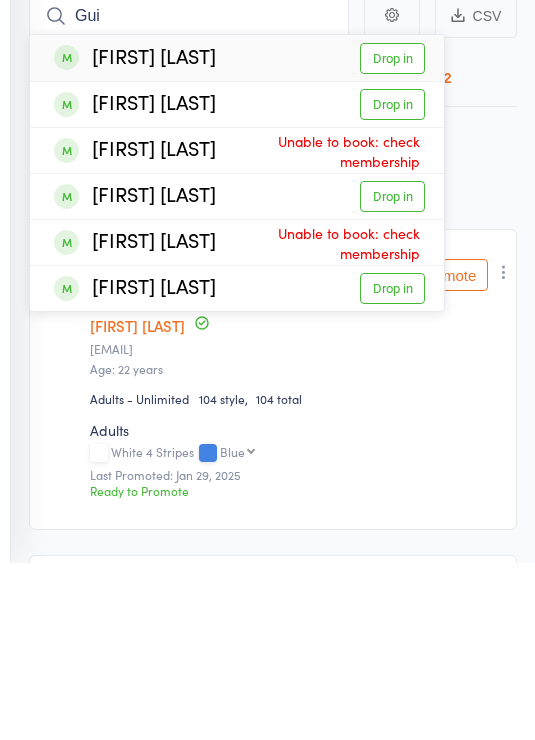 click on "Drop in" at bounding box center (392, 465) 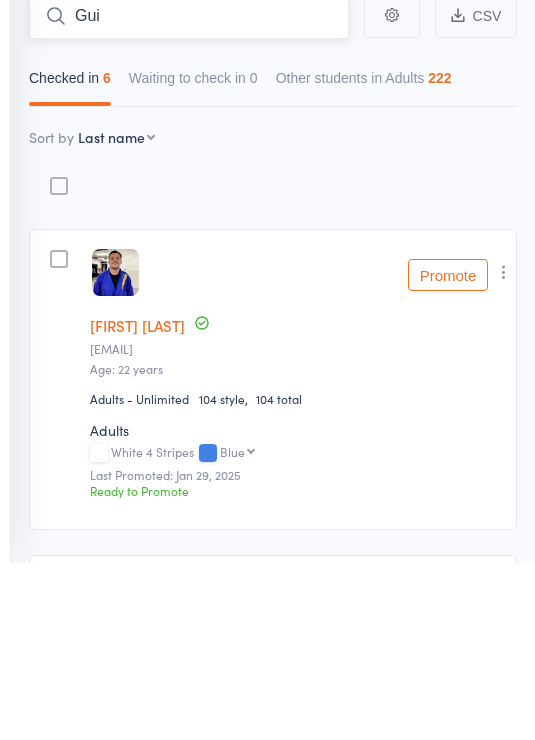 type 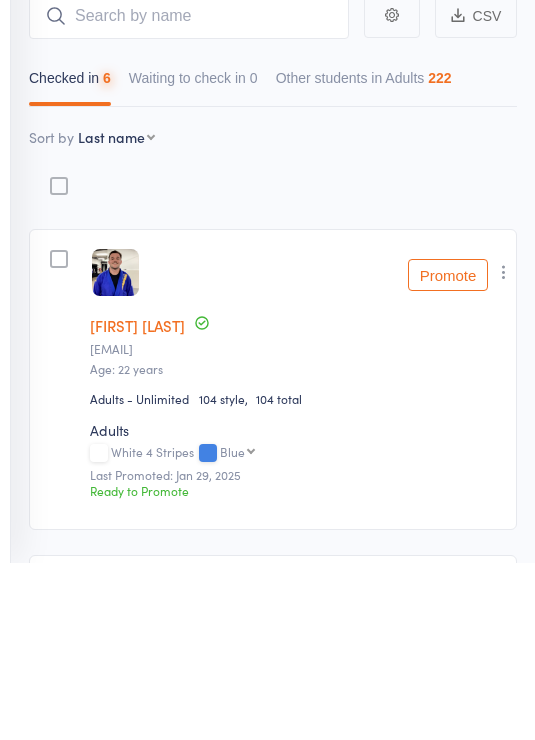 click on "Membership Atten­dances since last grading Style Current / Next Rank edit [FIRST] [LAST] [EMAIL] Age: 22 years Adults - Unlimited 104 style 104 total Adults White 4 Stripes Blue Blue Blue 1 Stripe Blue 2 Stripes Blue 3 Stripes Blue 4 Stripes Purple Purple 1 Stripe Purple 2 Stripes Purple 3 Stripes Purple 4 Stripes Brown Brown 1 Stripe Brown 2 Stripes Brown 3 Stripes Brown 4 Stripes Black Belt Black Belt 1 Stripe Black Belt 2 Stripes Last Promoted: Jan 29, 2025 Ready to Promote Promote Undo check-in Promote Send message Add Note Add Task Add Flag Remove Mark absent
edit [FIRST] [LAST] [EMAIL] Age: 20 years Adults - Unlimited 12 style 12 total Adults White 4 Stripes Blue Blue Blue 1 Stripe Blue 2 Stripes Blue 3 Stripes Blue 4 Stripes Purple Purple 1 Stripe Purple 2 Stripes Purple 3 Stripes Purple 4 Stripes Brown Brown 1 Stripe Brown 2 Stripes Brown 3 Stripes Brown 4 Stripes Black Belt Black Belt 1 Stripe Black Belt 2 Stripes Last Promoted: Jun 20, 2025" at bounding box center [273, 1309] 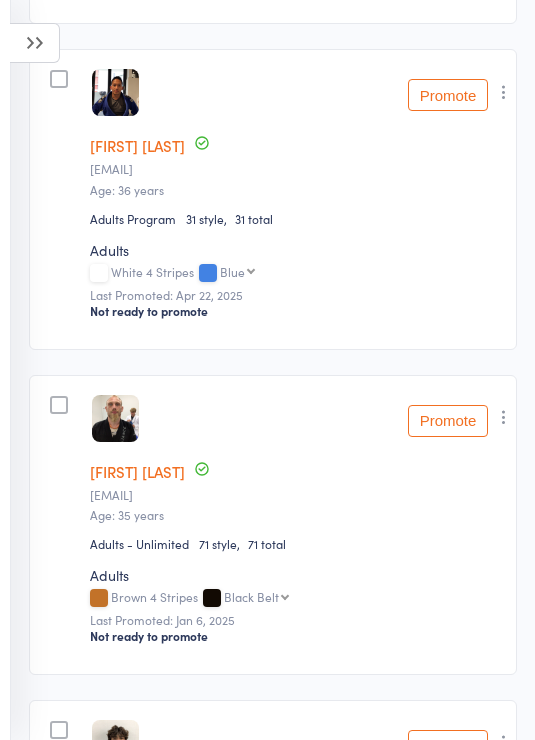 scroll, scrollTop: 1351, scrollLeft: 0, axis: vertical 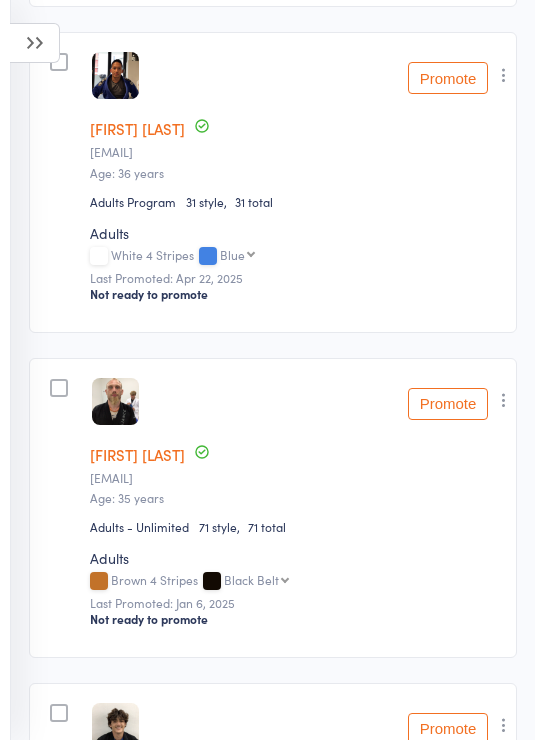 click at bounding box center (504, 400) 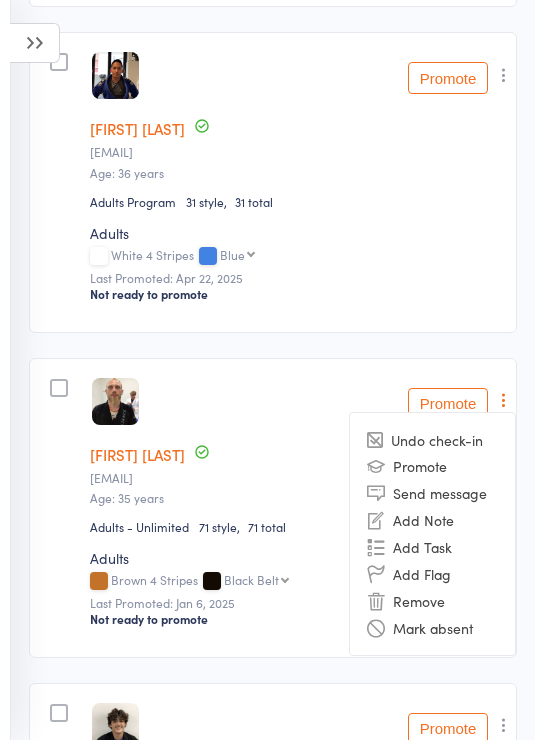 click on "Remove" at bounding box center (432, 600) 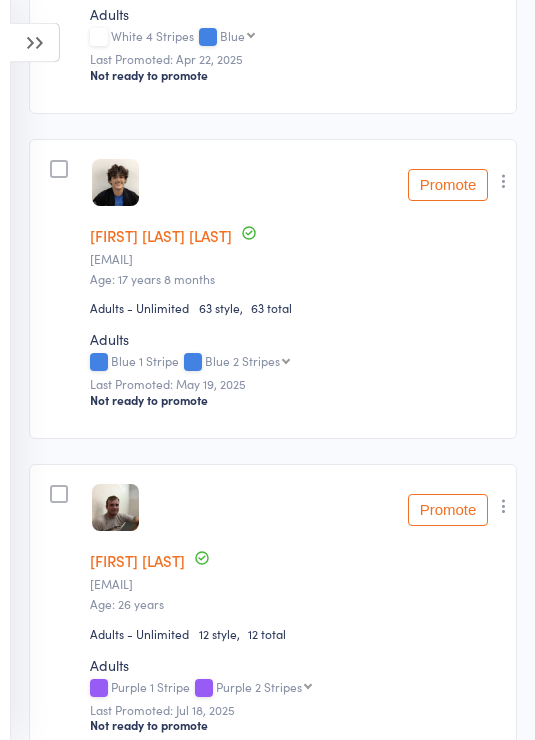 scroll, scrollTop: 1656, scrollLeft: 0, axis: vertical 